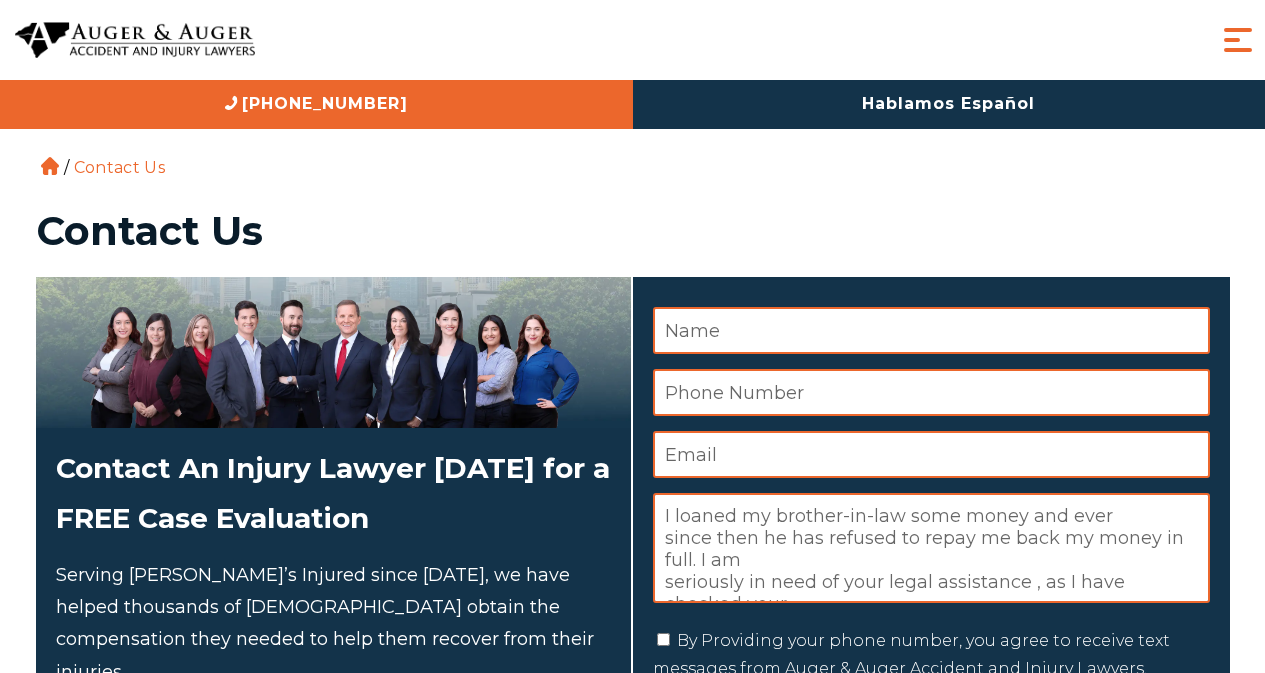 scroll, scrollTop: 155, scrollLeft: 0, axis: vertical 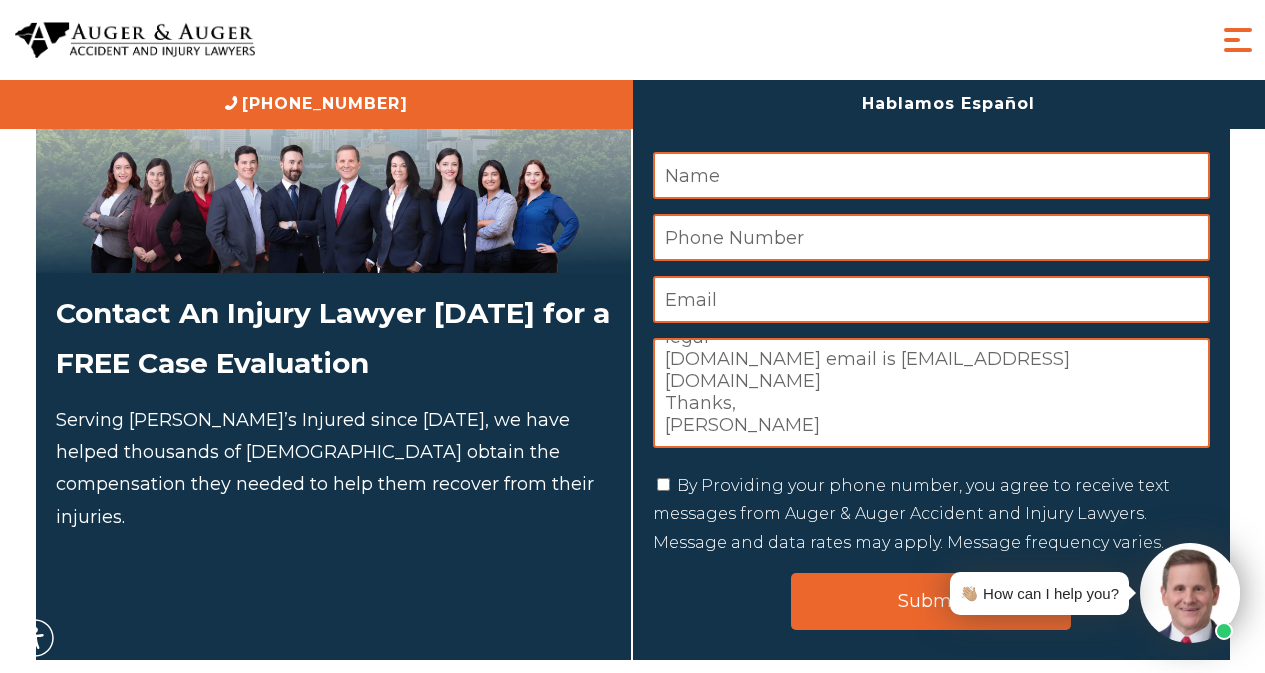 type on "I loaned my brother-in-law some money and ever
since then he has refused to repay me back my money in full. I am
seriously in need of your legal assistance , as I have checked your
law firm profile and found it capable of assisting me in my legal
[DOMAIN_NAME] email is [EMAIL_ADDRESS][DOMAIN_NAME]
Thanks,
[PERSON_NAME]" 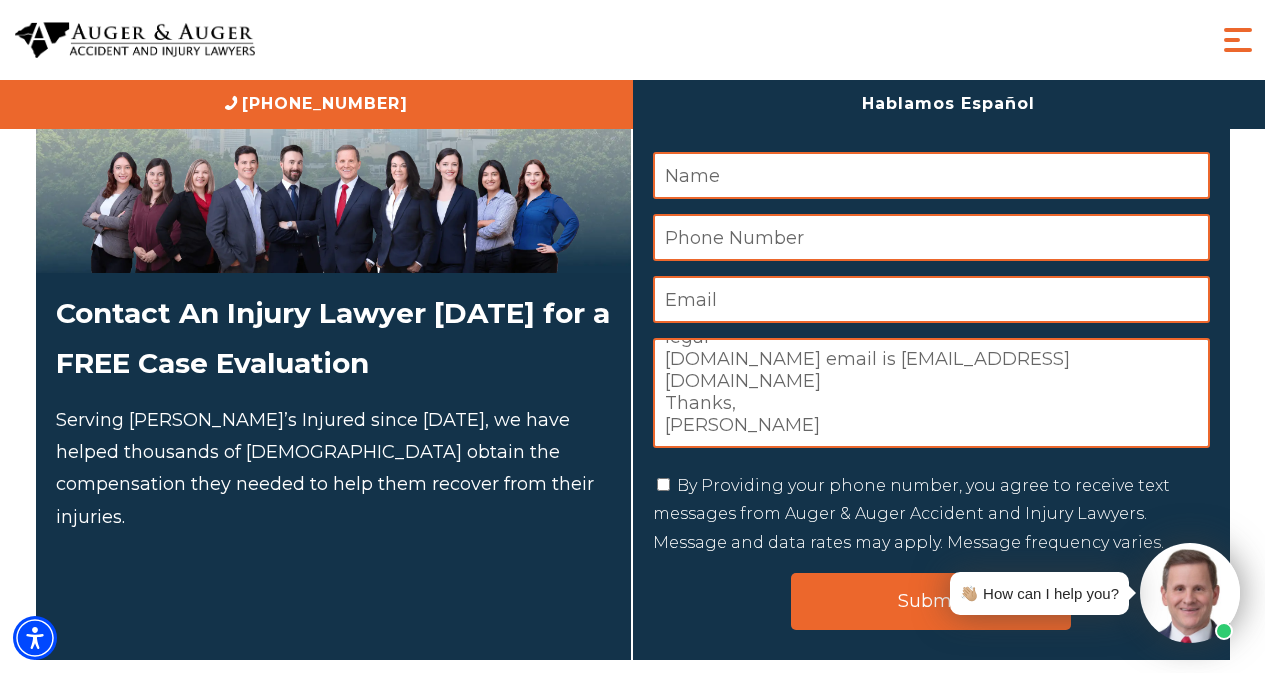 click on "Phone Number *" at bounding box center [931, 237] 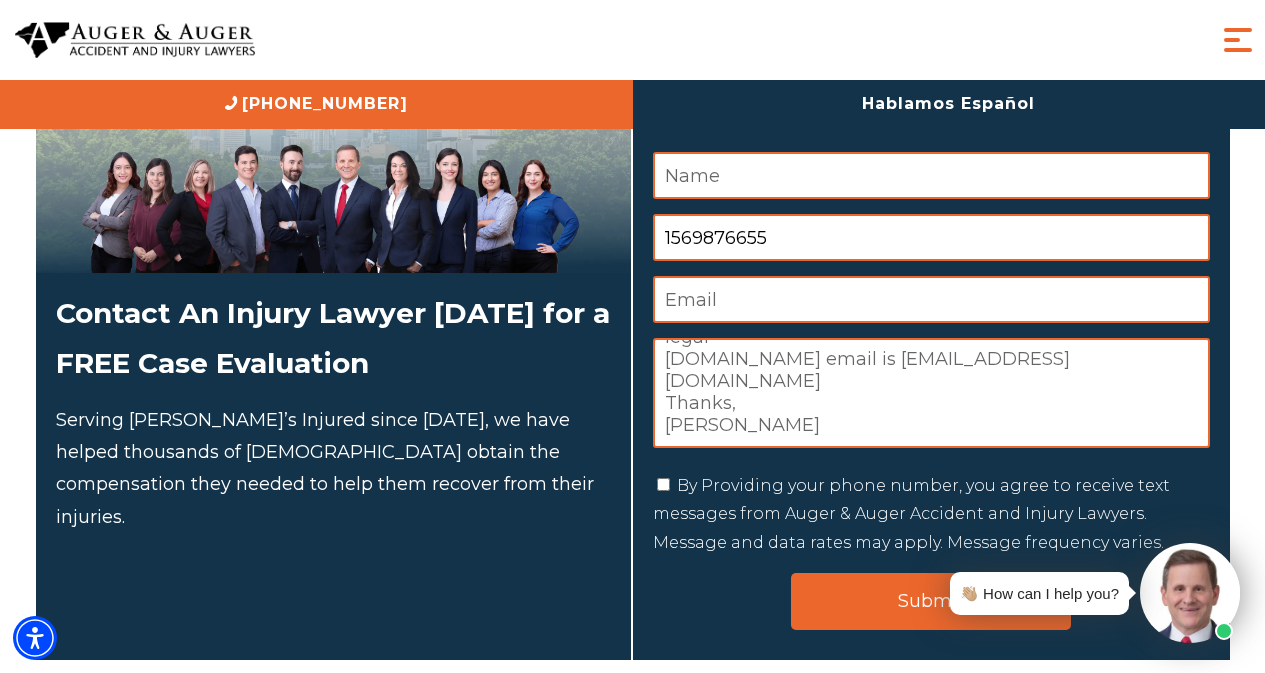 type on "1569876655" 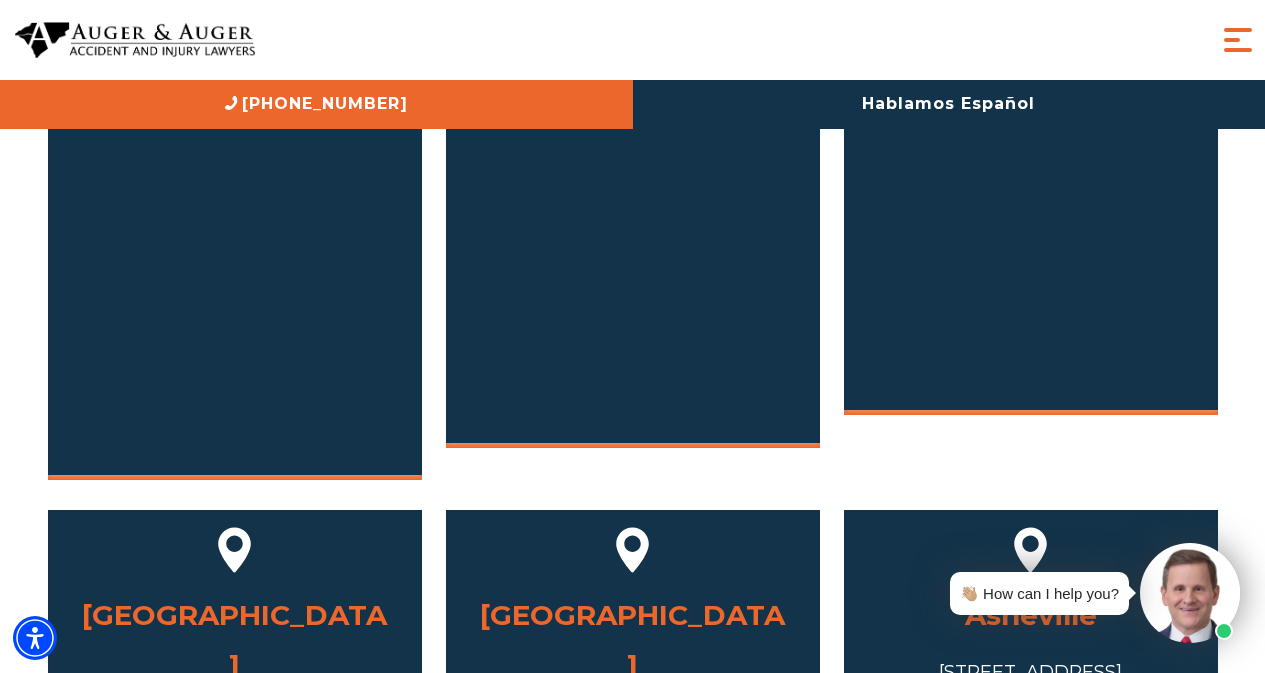 drag, startPoint x: 744, startPoint y: 181, endPoint x: 655, endPoint y: 703, distance: 529.53284 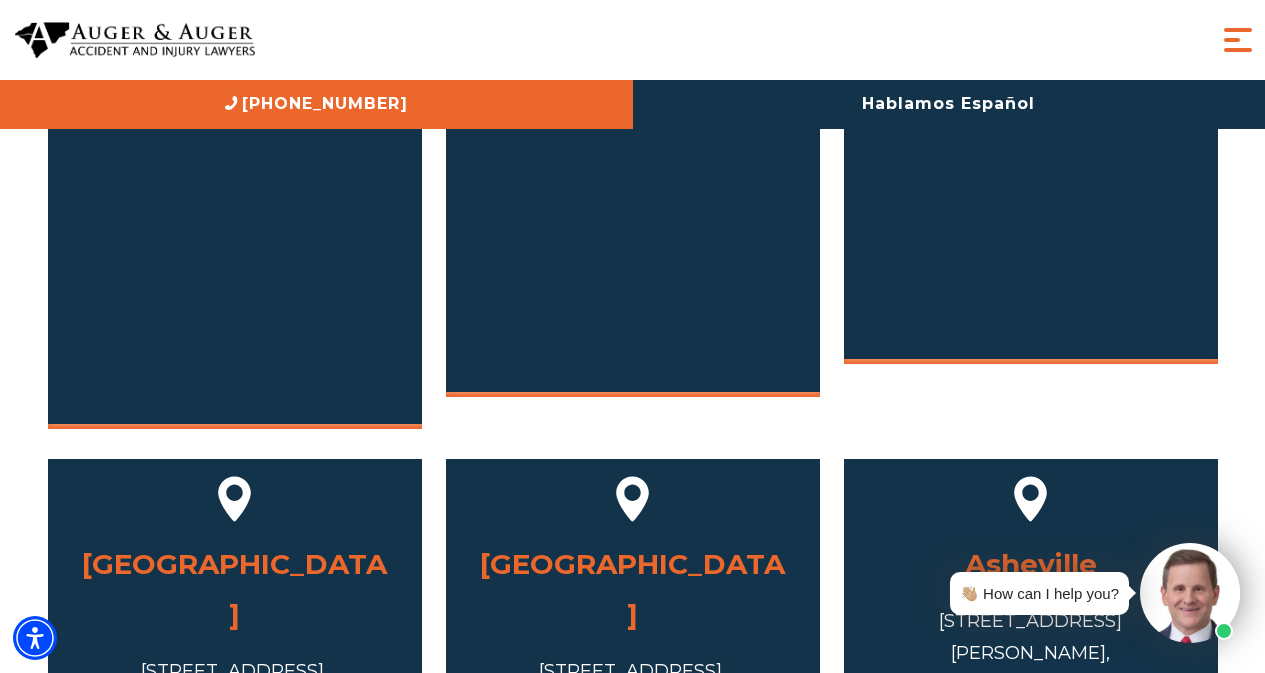 click on "[PHONE_NUMBER]" at bounding box center (633, 788) 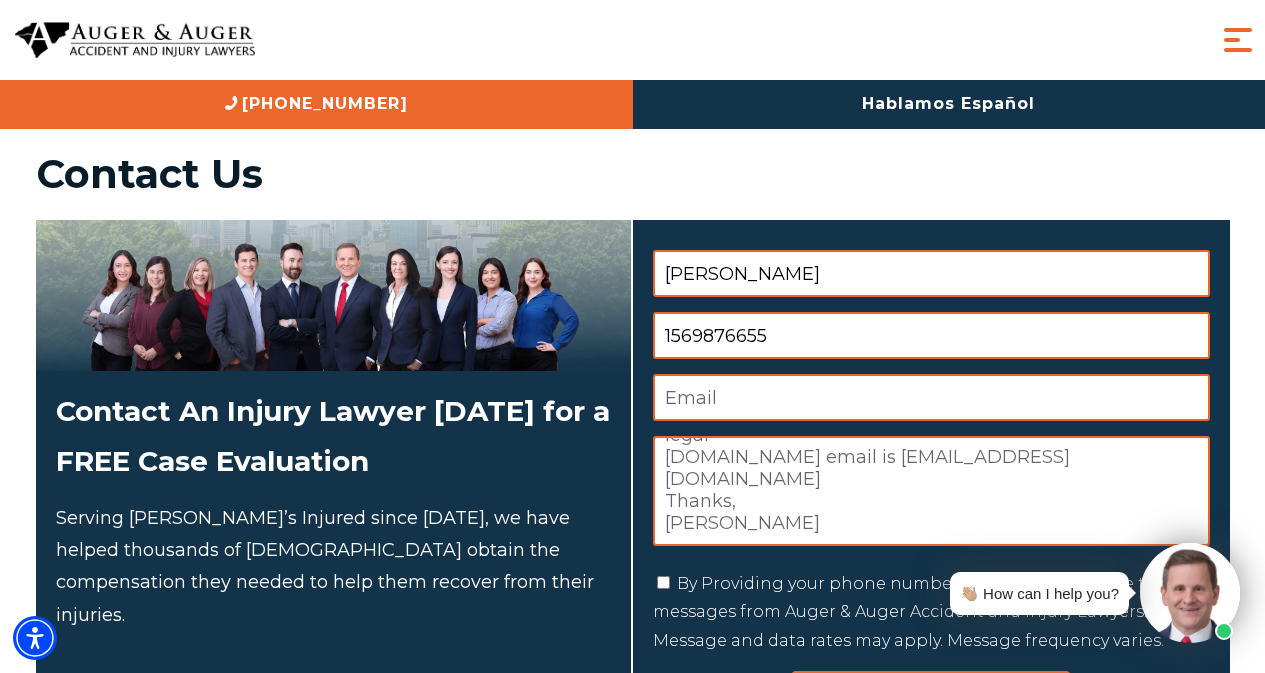 scroll, scrollTop: 67, scrollLeft: 0, axis: vertical 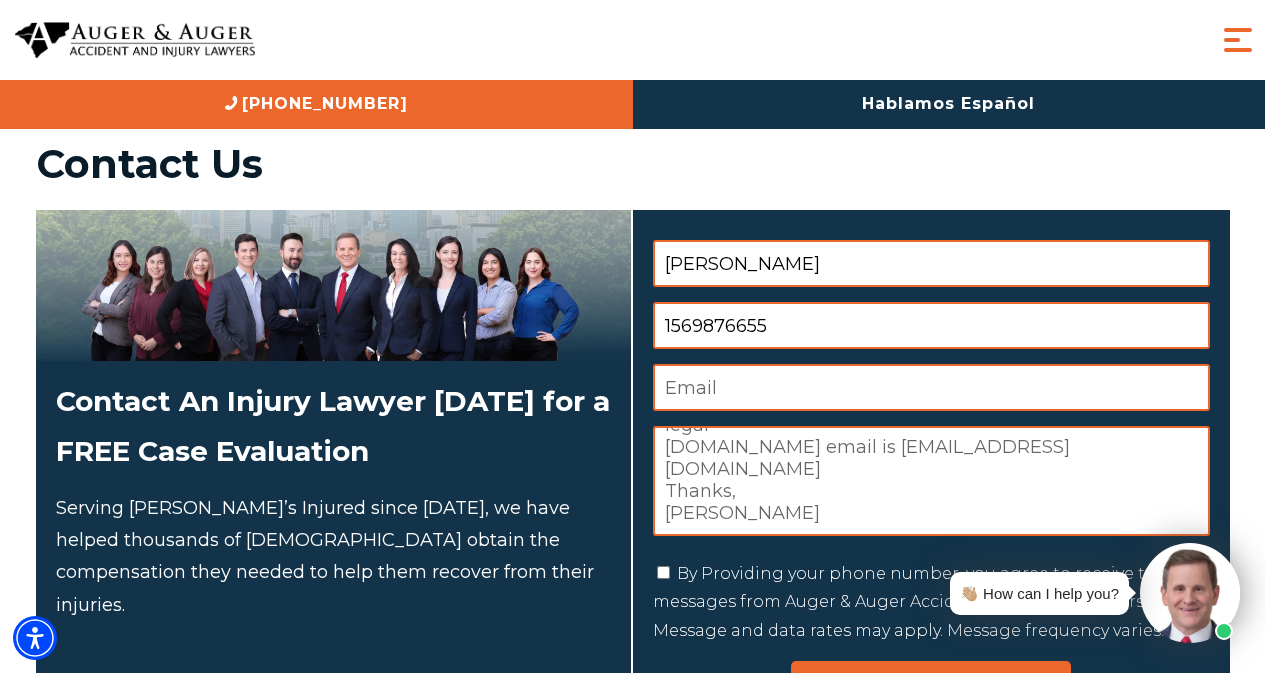 click on "Email *" at bounding box center [931, 387] 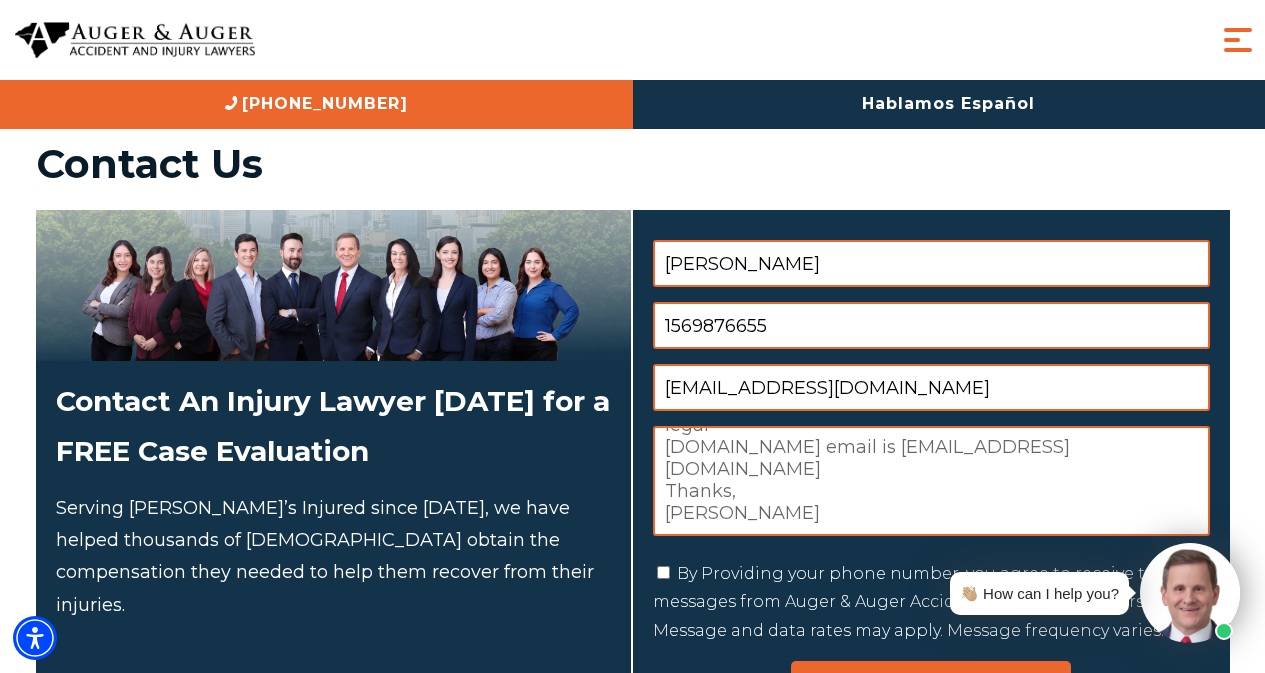 type on "[EMAIL_ADDRESS][DOMAIN_NAME]" 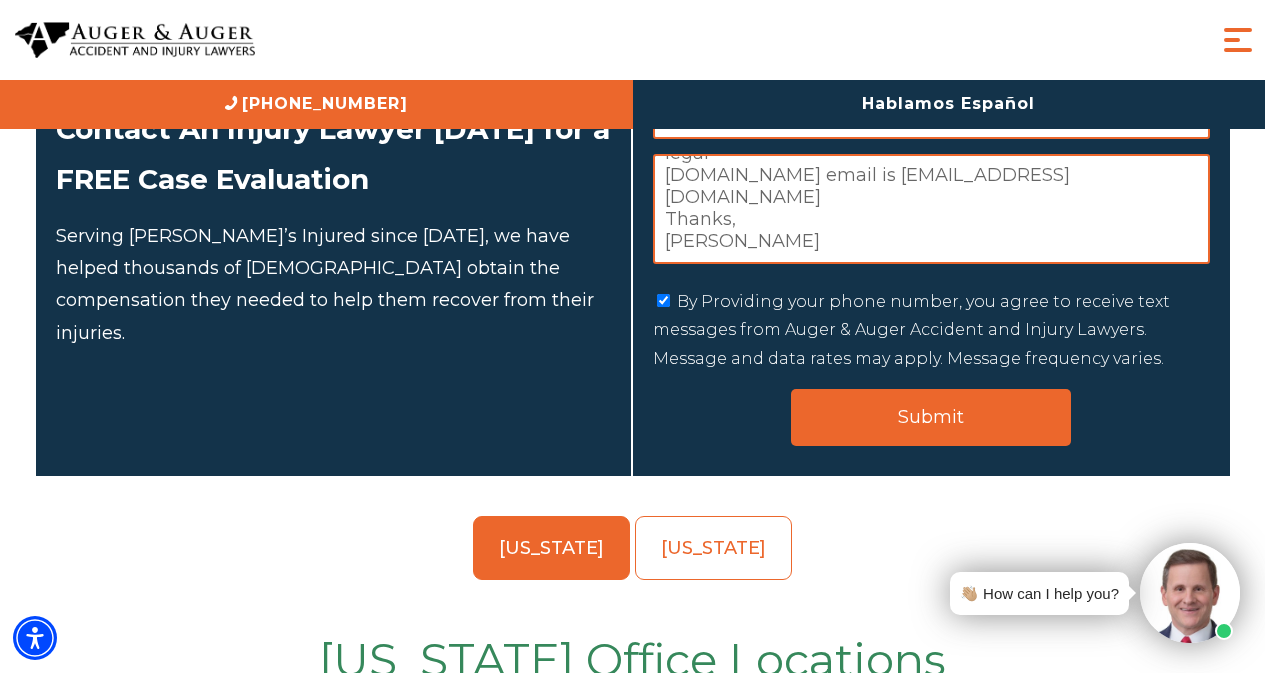 scroll, scrollTop: 348, scrollLeft: 0, axis: vertical 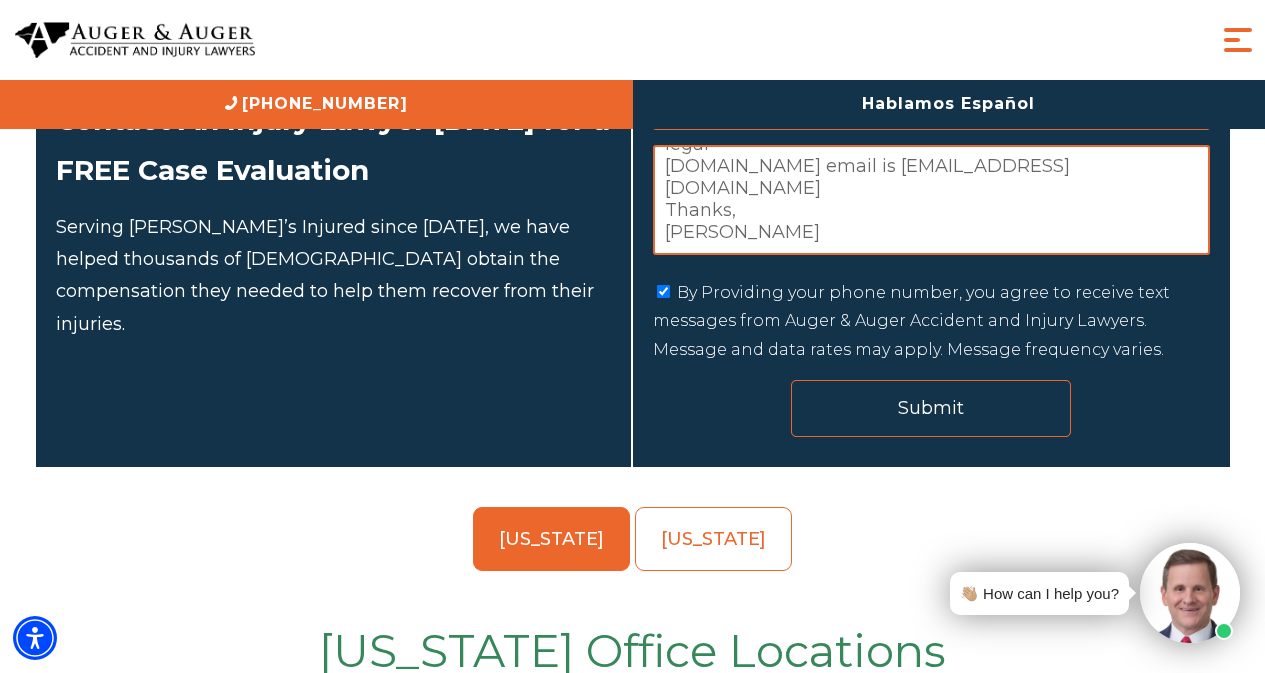 click on "Submit" at bounding box center [931, 408] 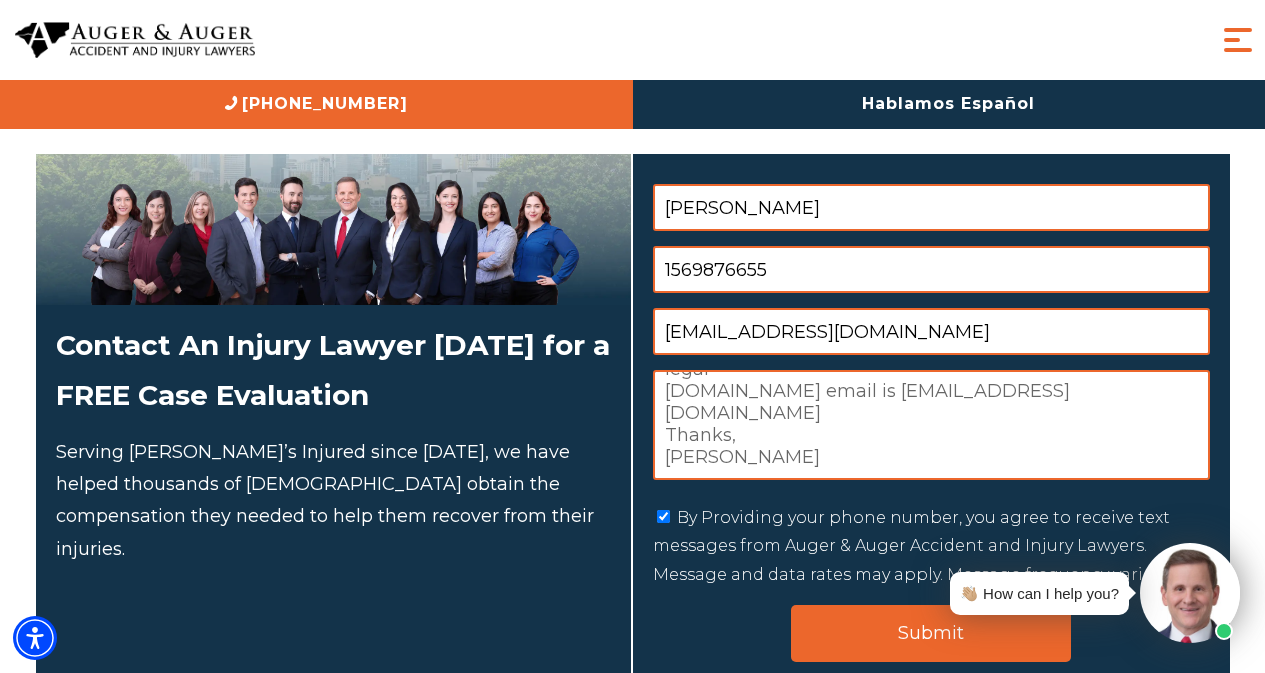 scroll, scrollTop: 10, scrollLeft: 0, axis: vertical 